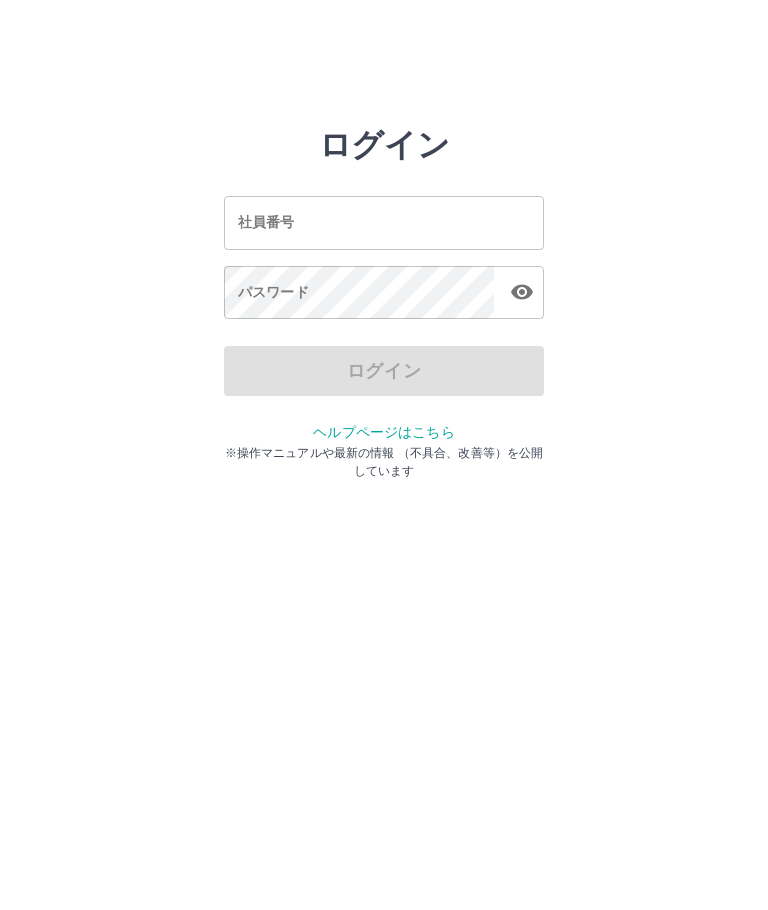 scroll, scrollTop: 0, scrollLeft: 0, axis: both 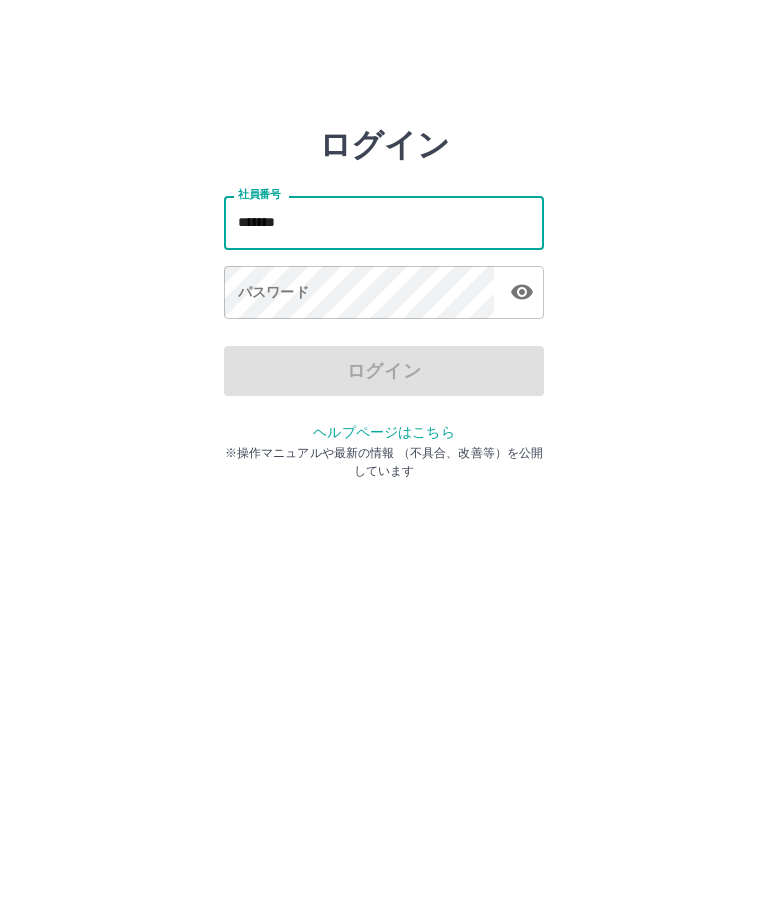 type on "*******" 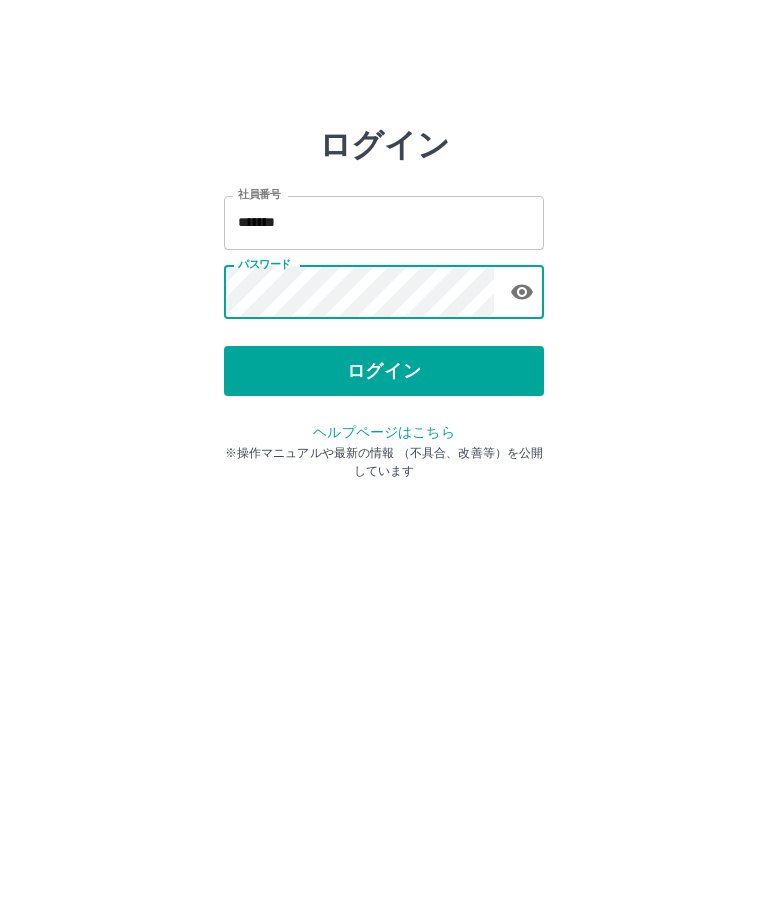 click on "ログイン" at bounding box center [384, 371] 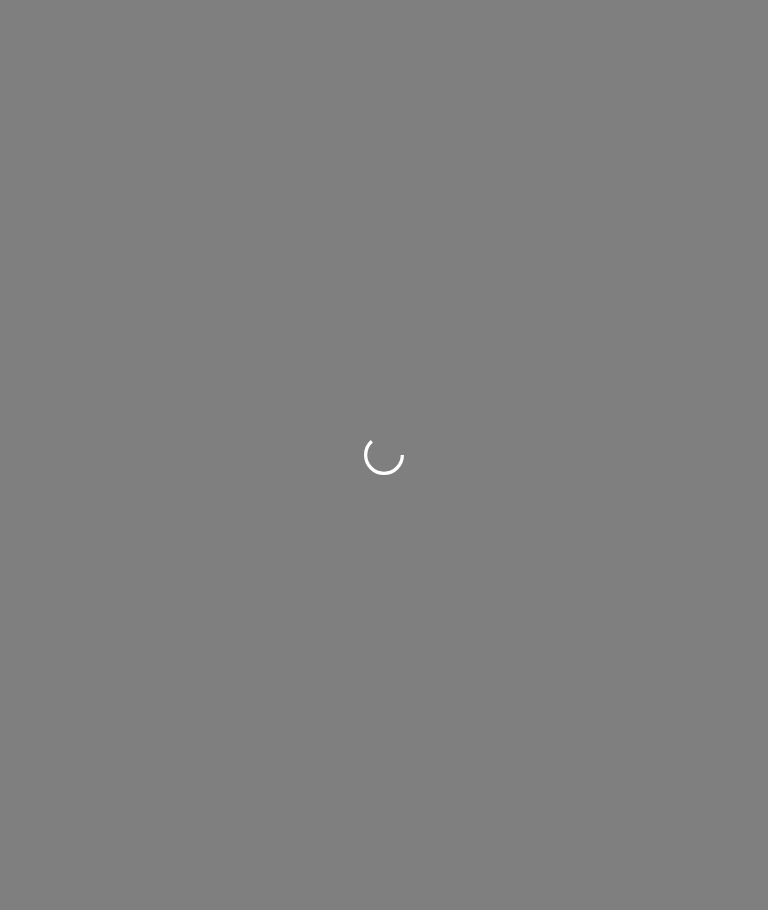 scroll, scrollTop: 0, scrollLeft: 0, axis: both 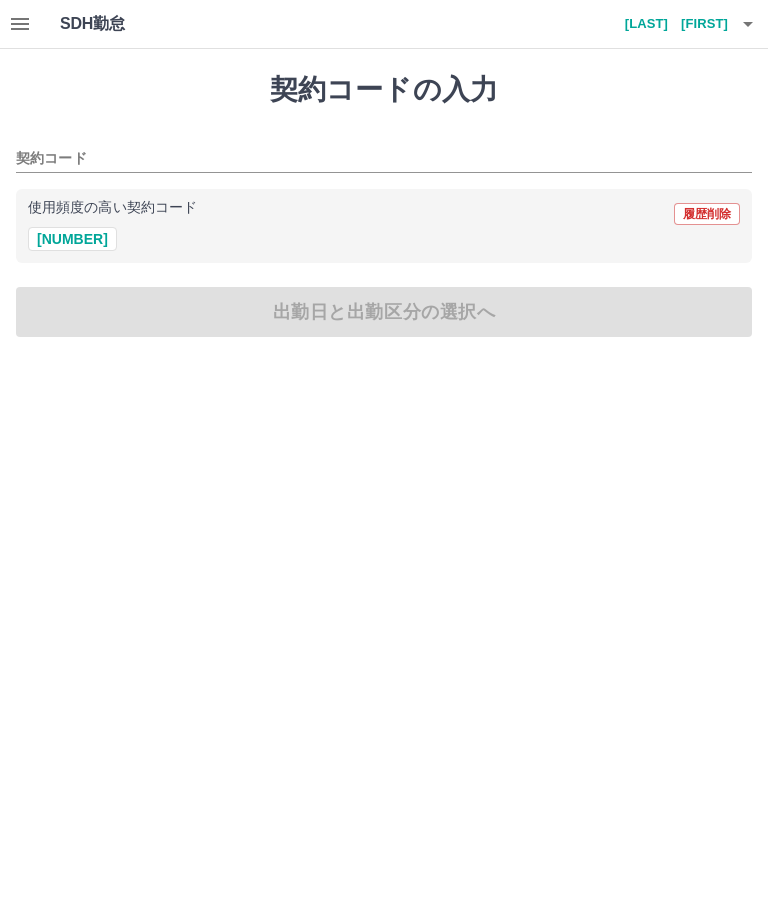 click on "42720003" at bounding box center (72, 239) 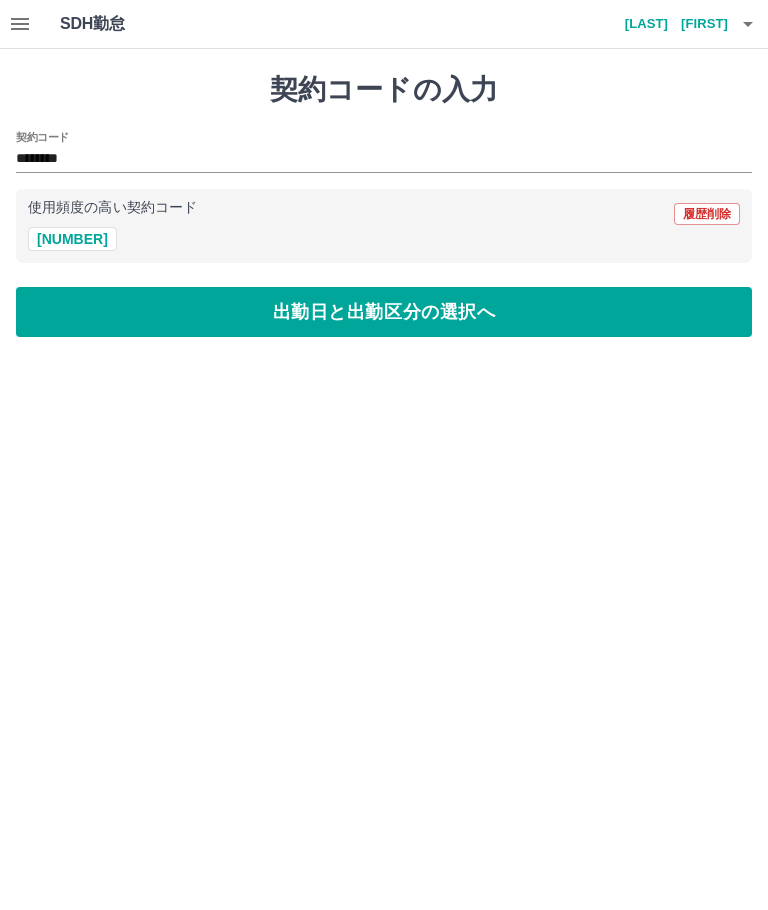 click on "出勤日と出勤区分の選択へ" at bounding box center (384, 312) 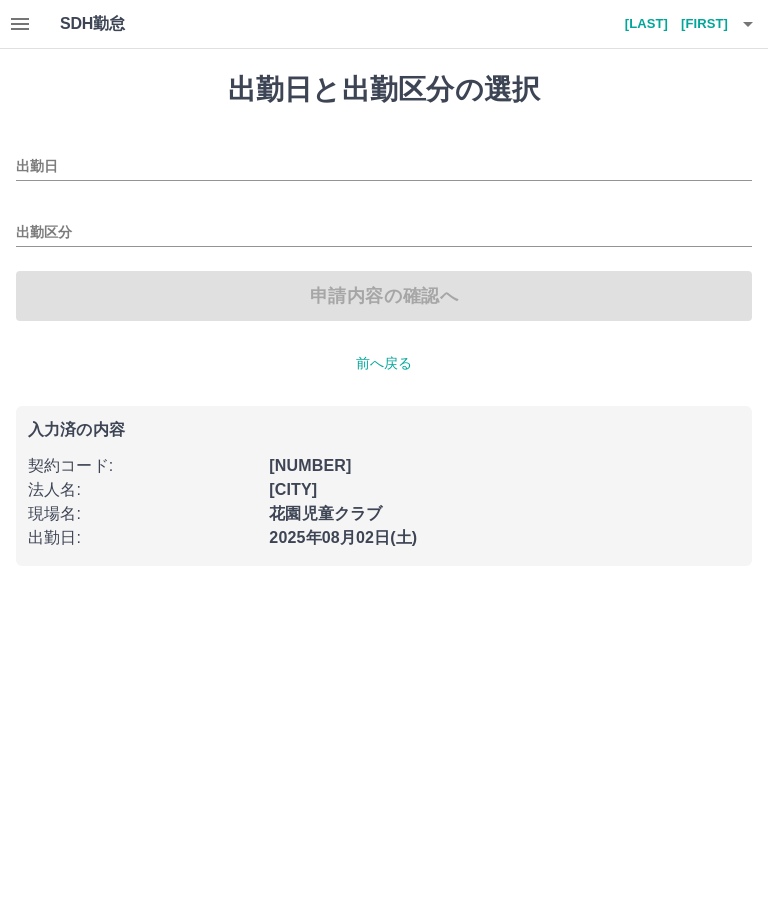 type on "**********" 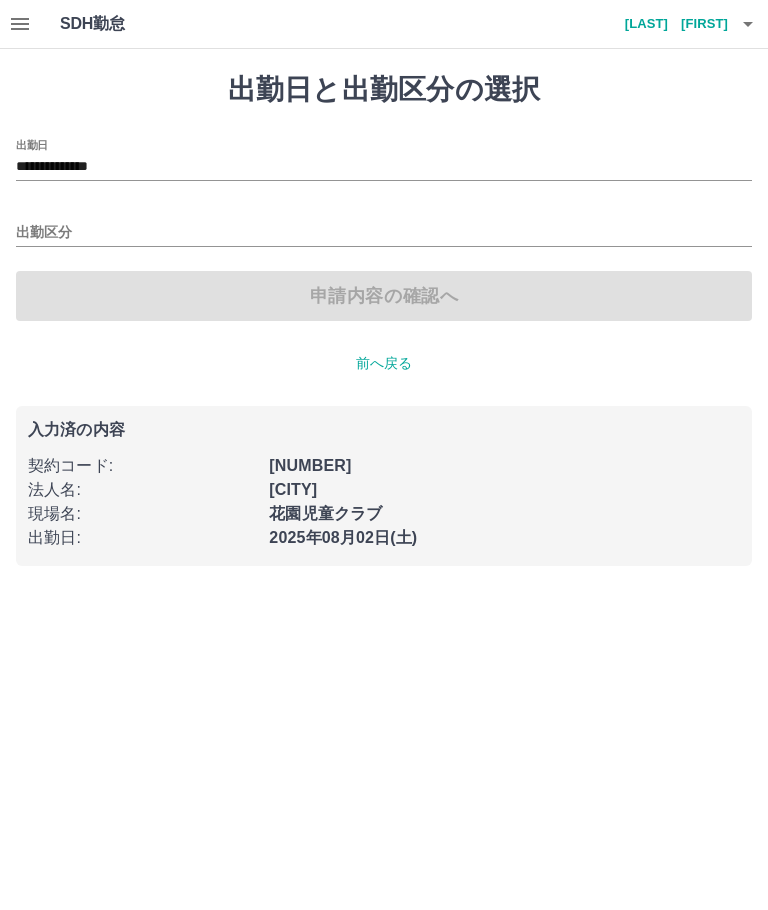 click on "出勤区分" at bounding box center [384, 233] 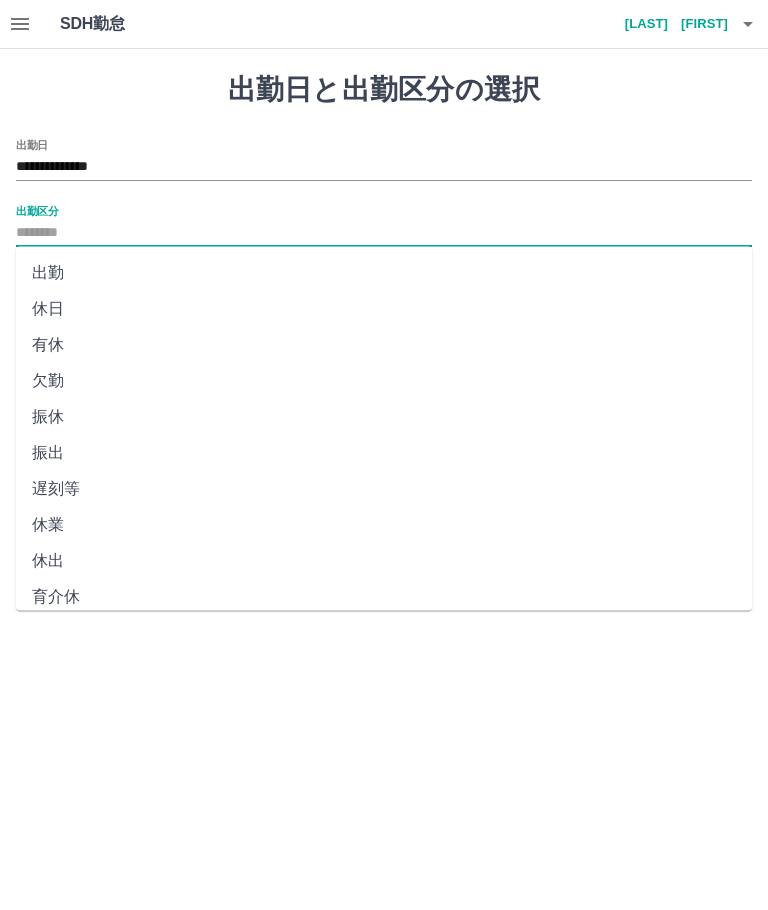 click on "出勤" at bounding box center (384, 273) 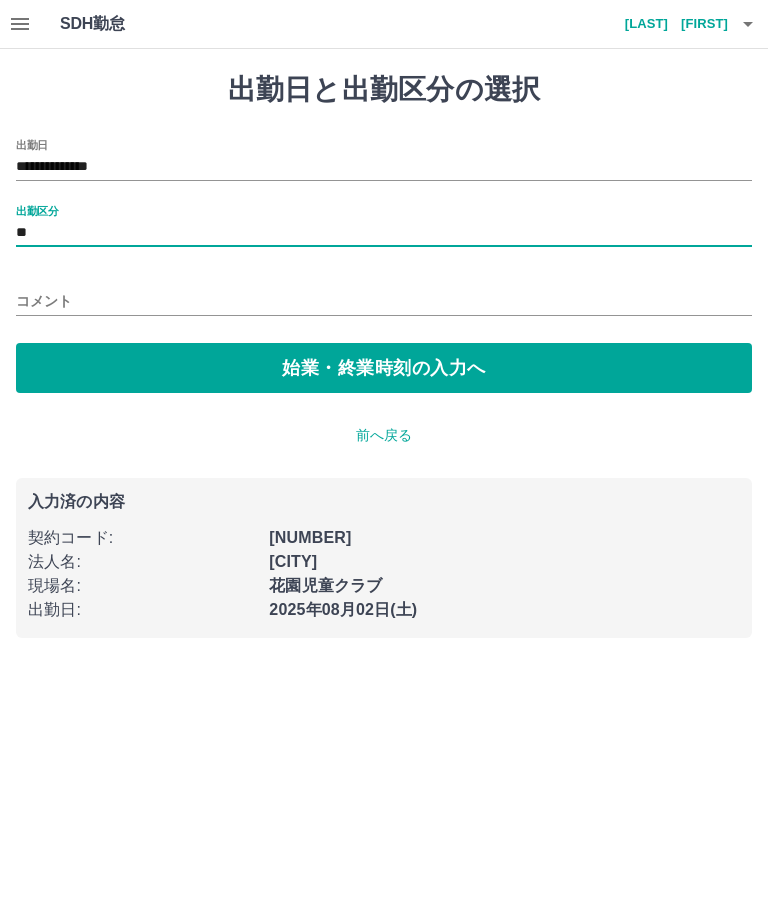 click on "**********" at bounding box center [384, 167] 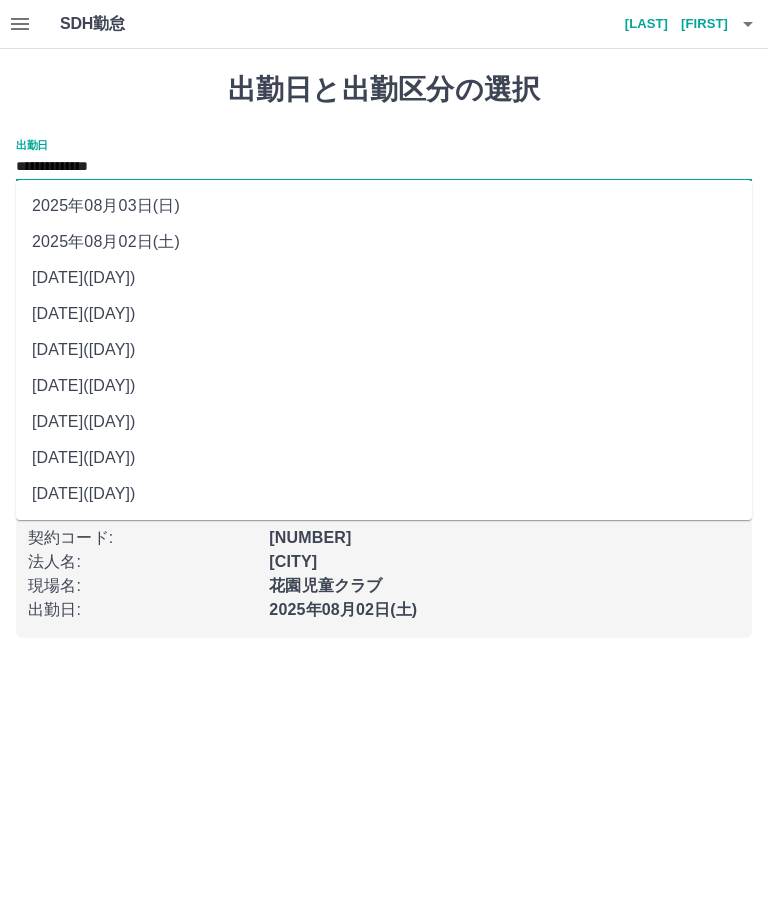 click on "2025年08月01日(金)" at bounding box center [384, 278] 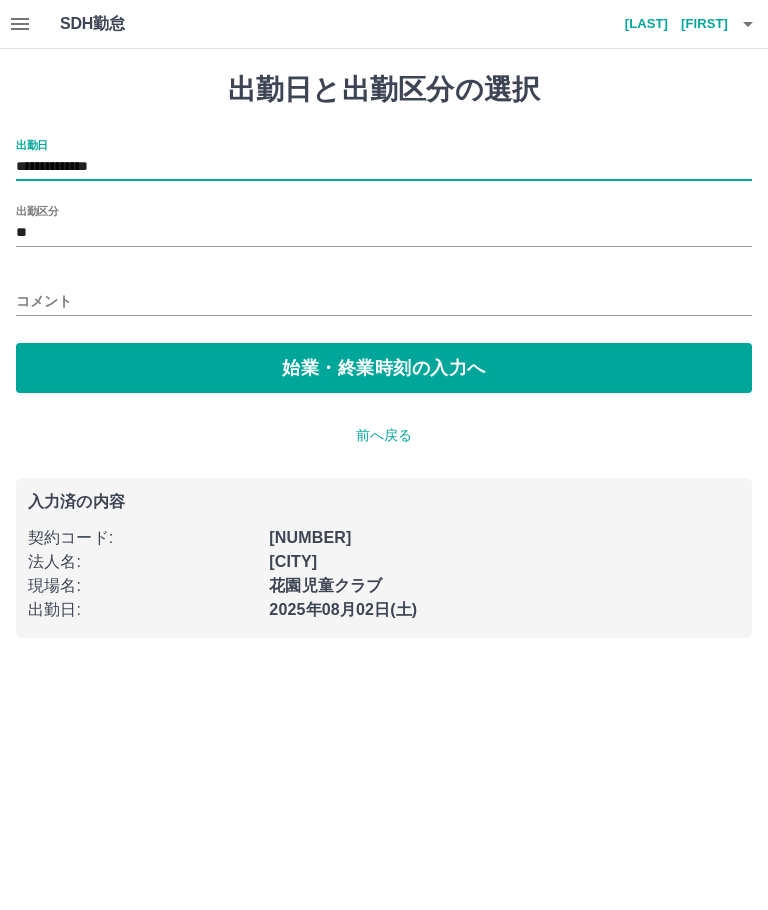 click on "コメント" at bounding box center (384, 301) 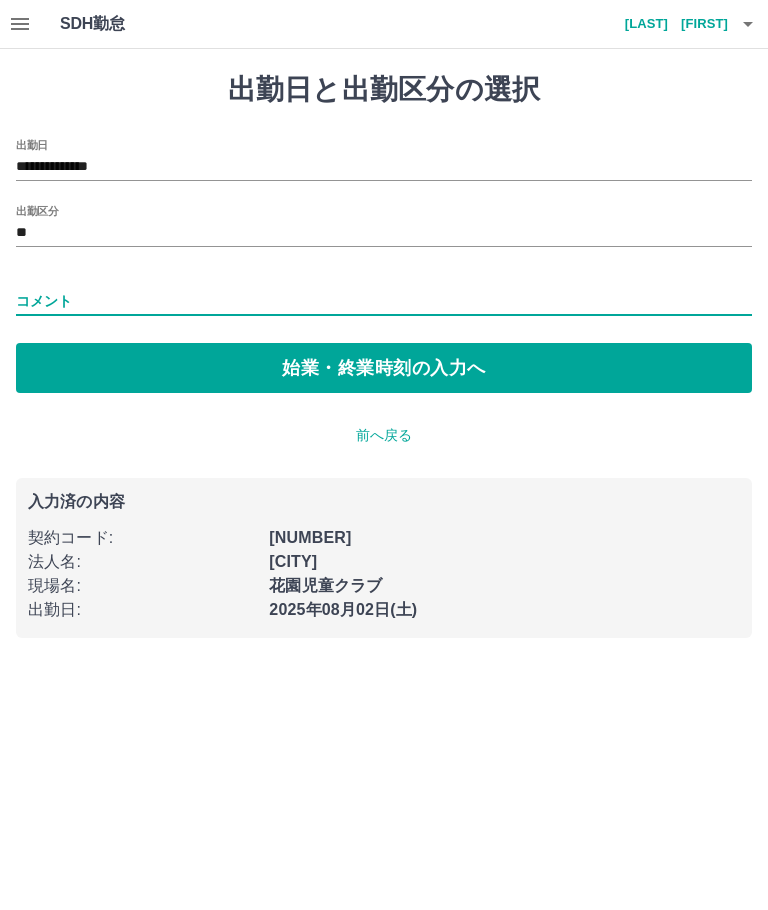 click on "始業・終業時刻の入力へ" at bounding box center [384, 368] 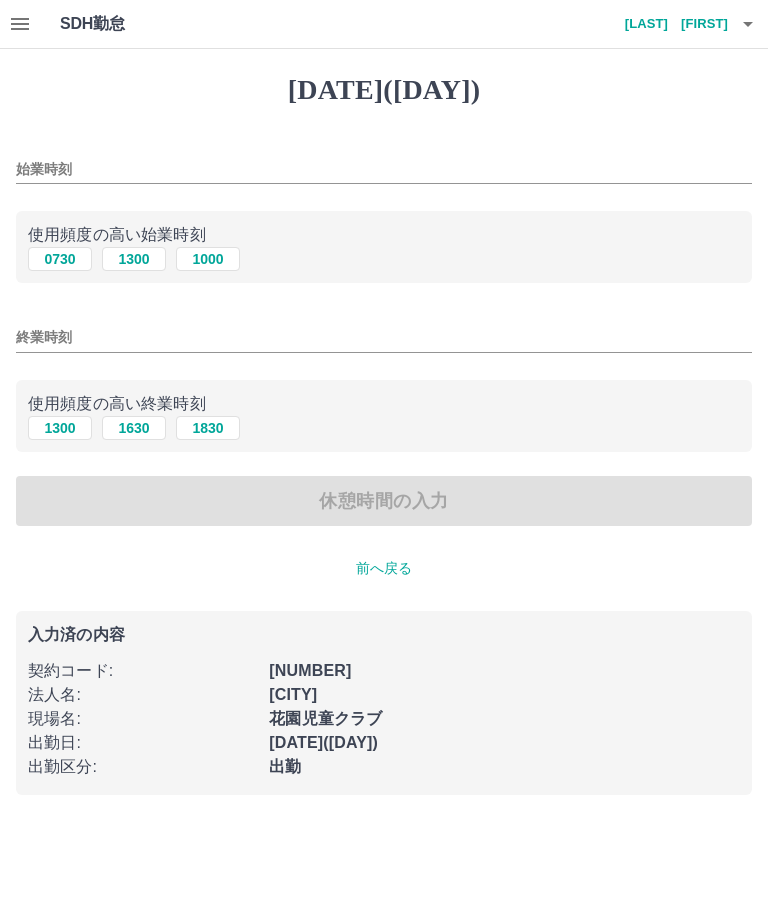 click on "1000" at bounding box center [208, 259] 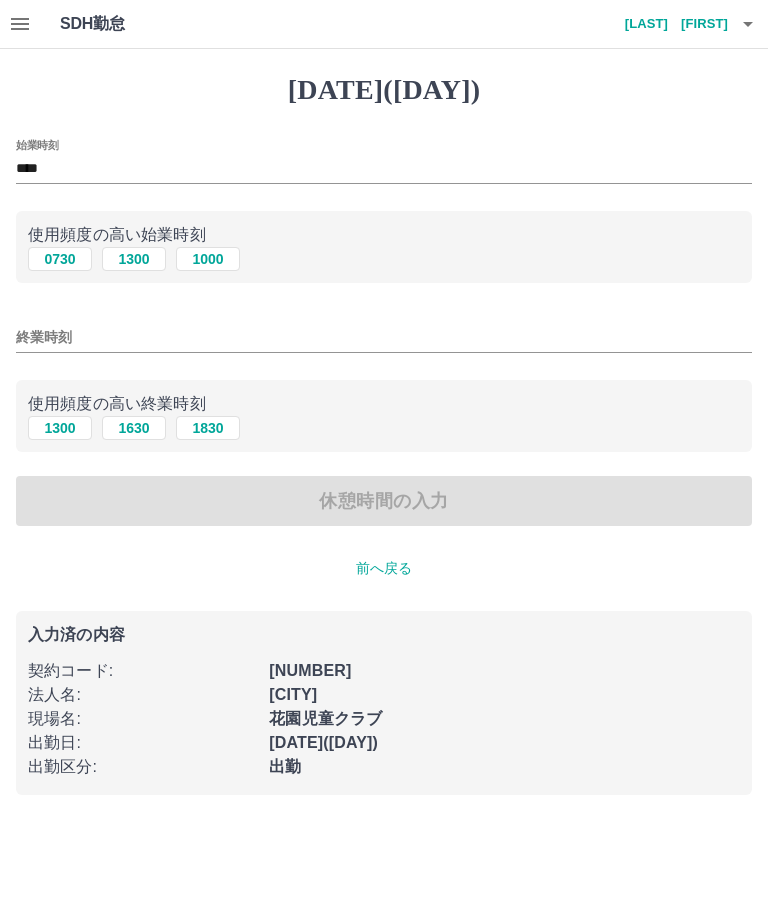 click on "終業時刻" at bounding box center (384, 337) 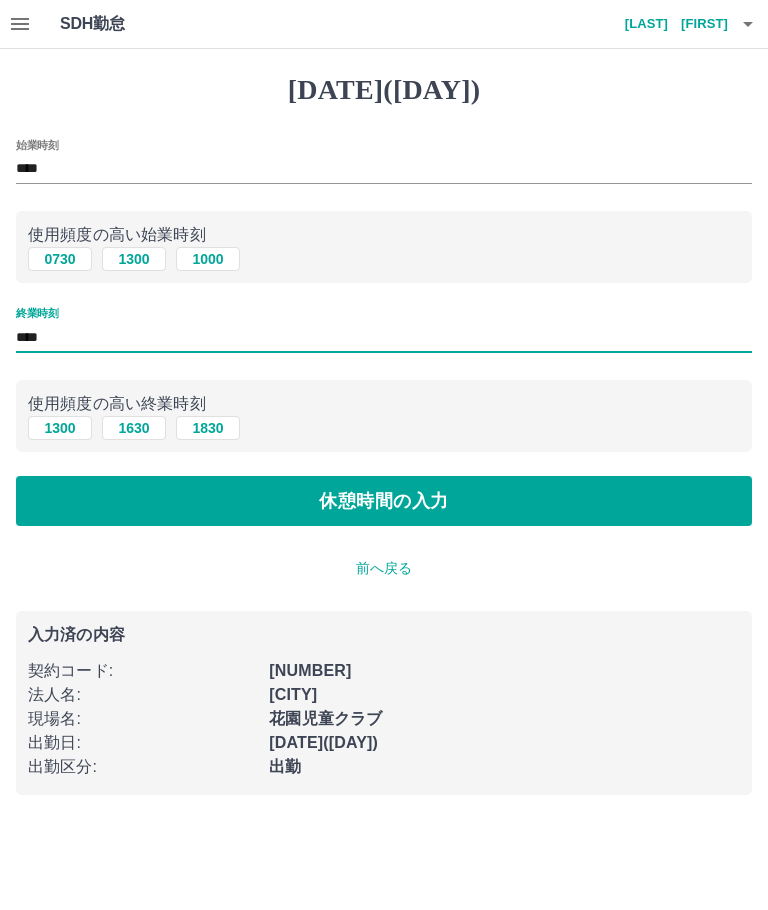 type on "****" 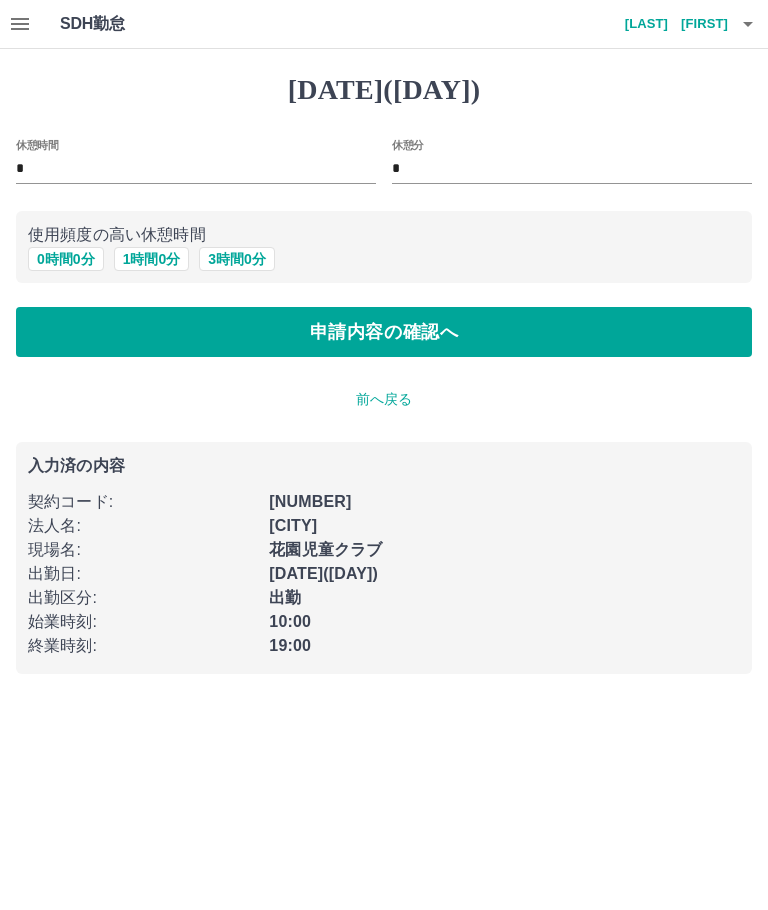 click on "1 時間 0 分" at bounding box center (152, 259) 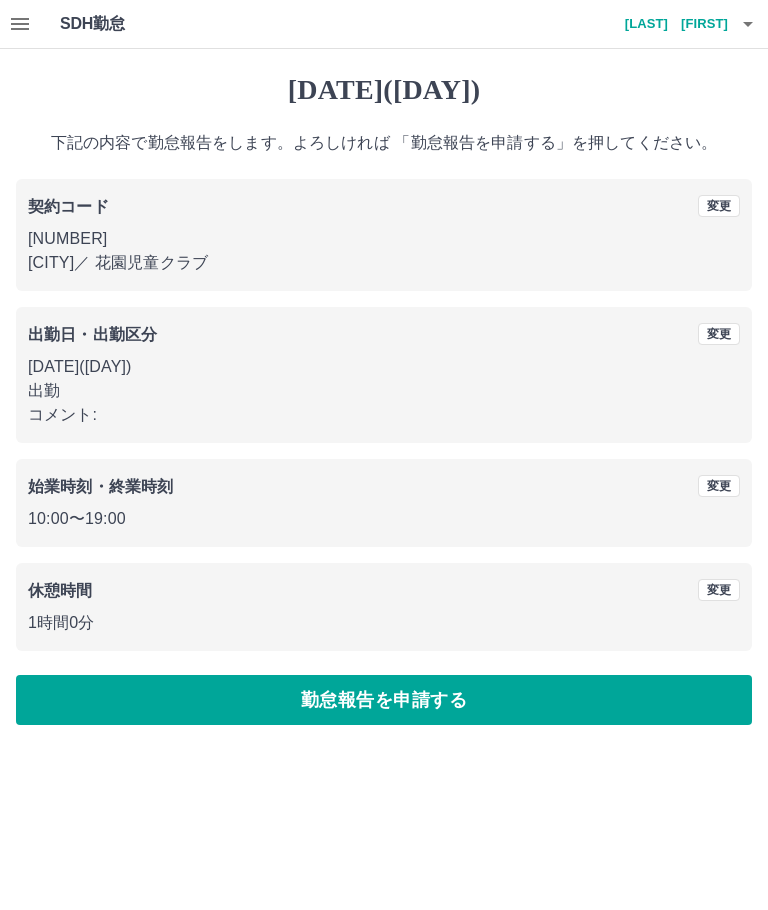click on "勤怠報告を申請する" at bounding box center (384, 700) 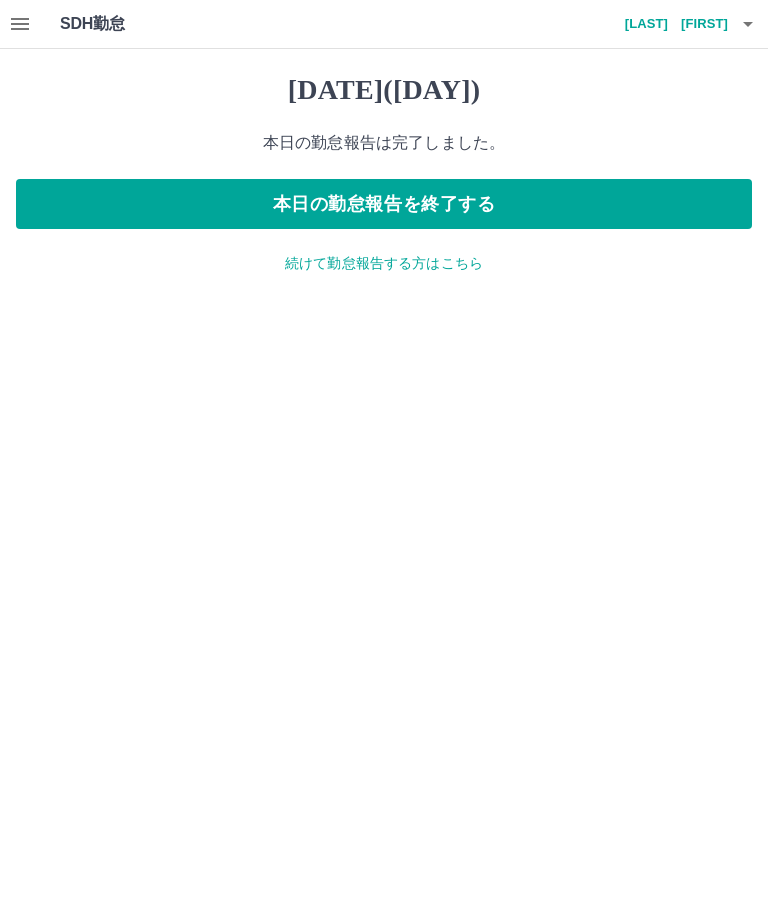 click on "本日の勤怠報告を終了する" at bounding box center [384, 204] 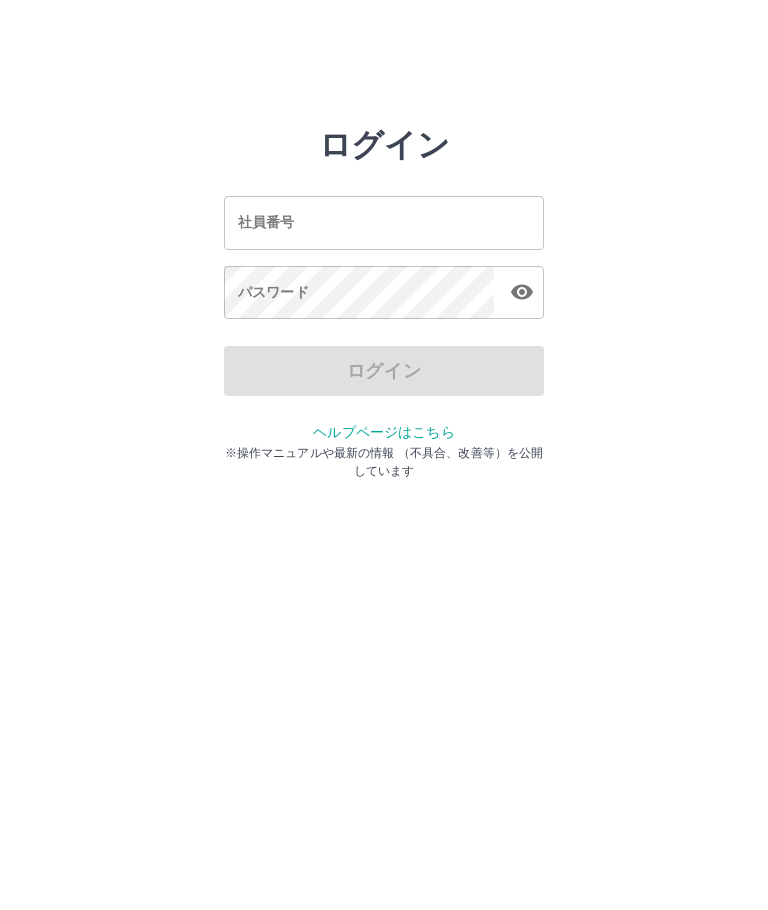 scroll, scrollTop: 0, scrollLeft: 0, axis: both 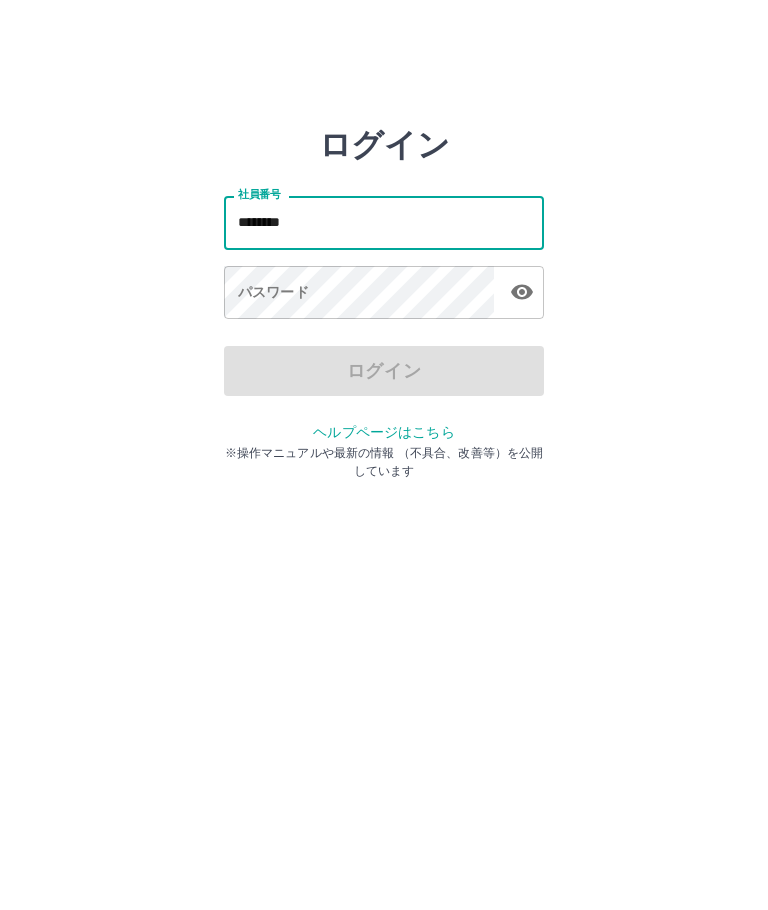 type on "*******" 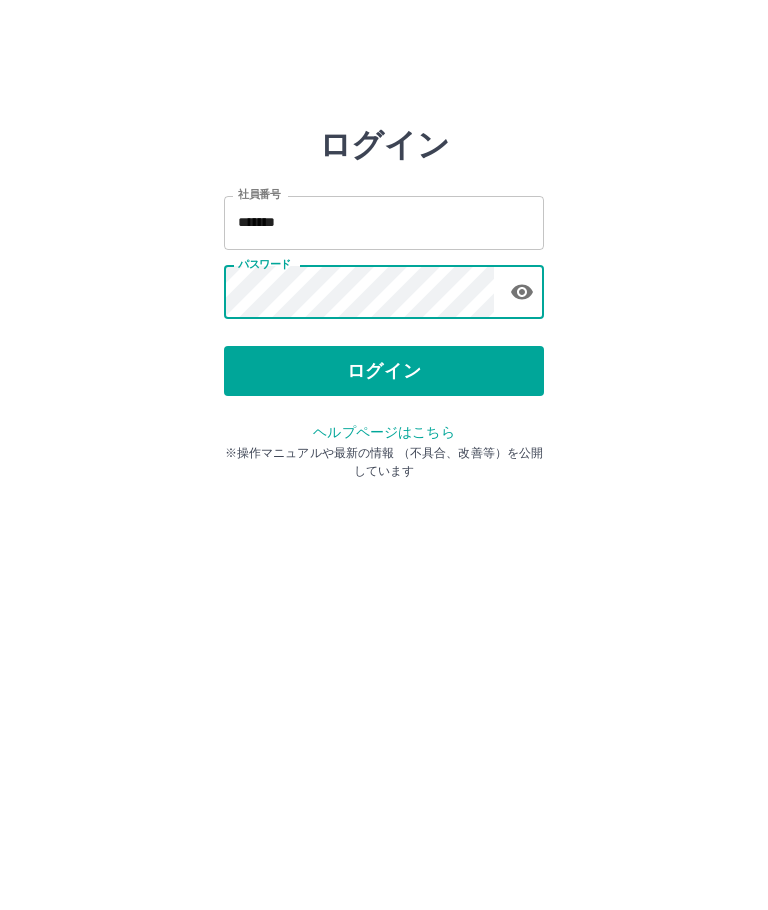click on "ログイン" at bounding box center (384, 371) 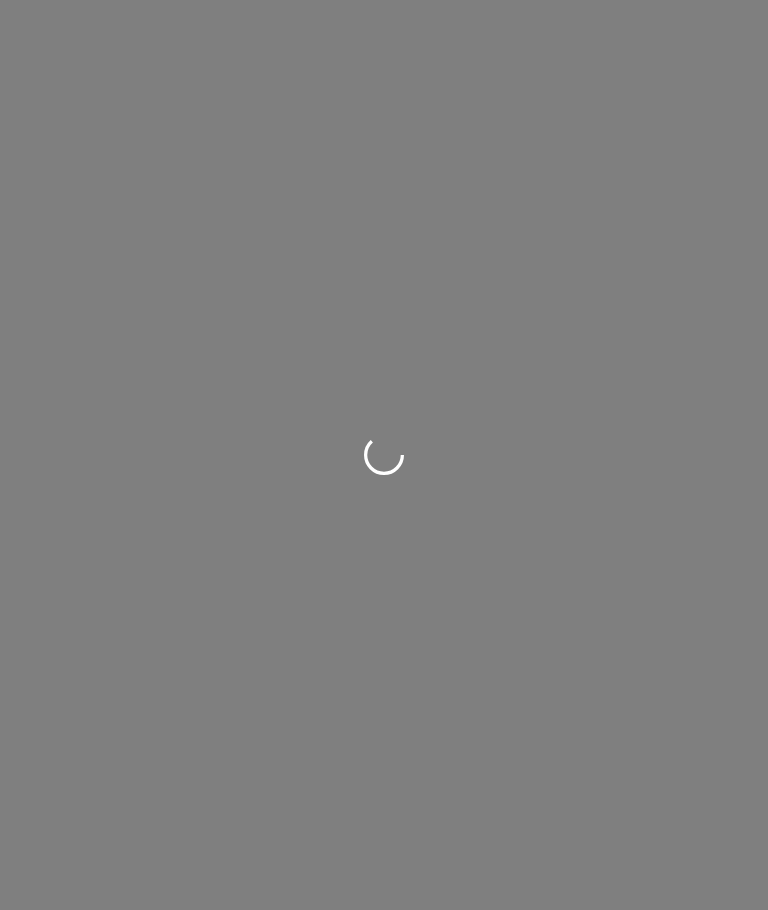 scroll, scrollTop: 0, scrollLeft: 0, axis: both 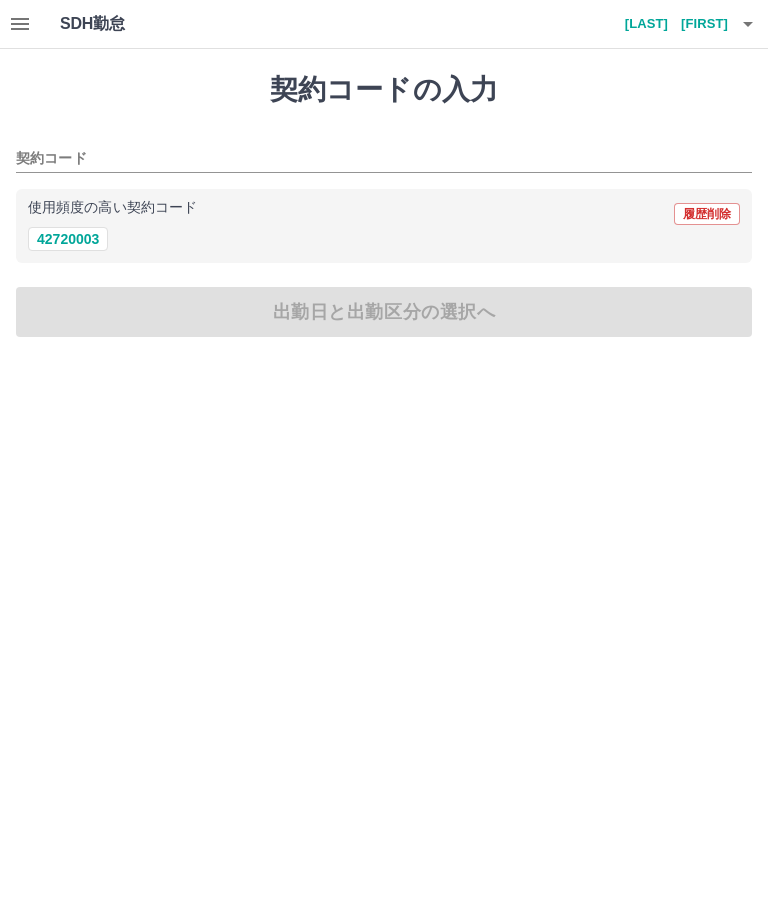 click on "42720003" at bounding box center (68, 239) 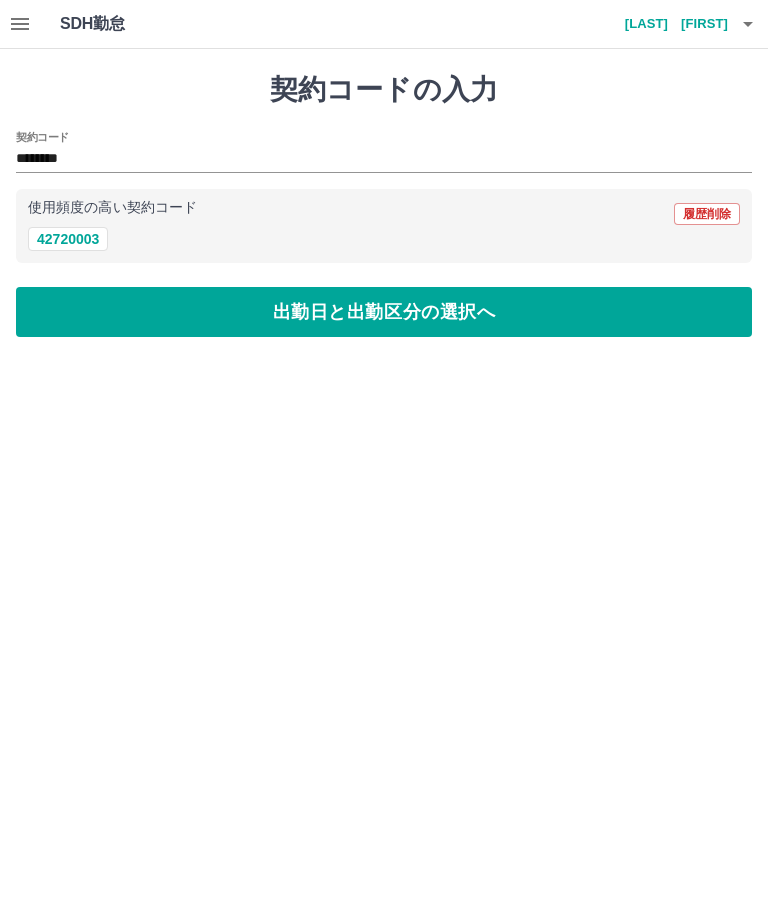 click on "出勤日と出勤区分の選択へ" at bounding box center (384, 312) 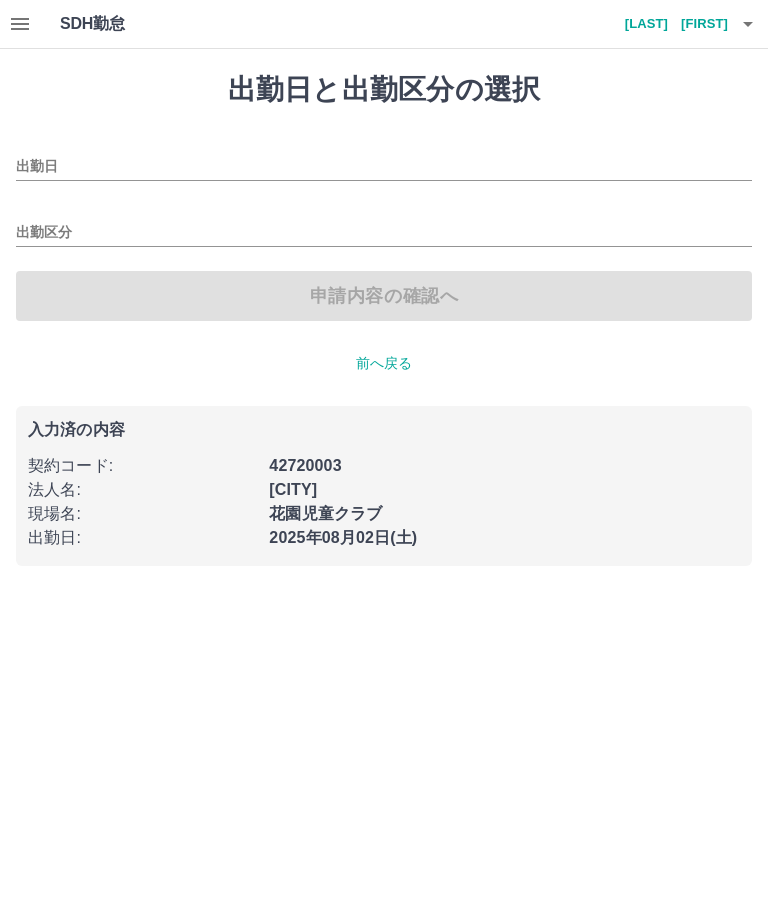 type on "**********" 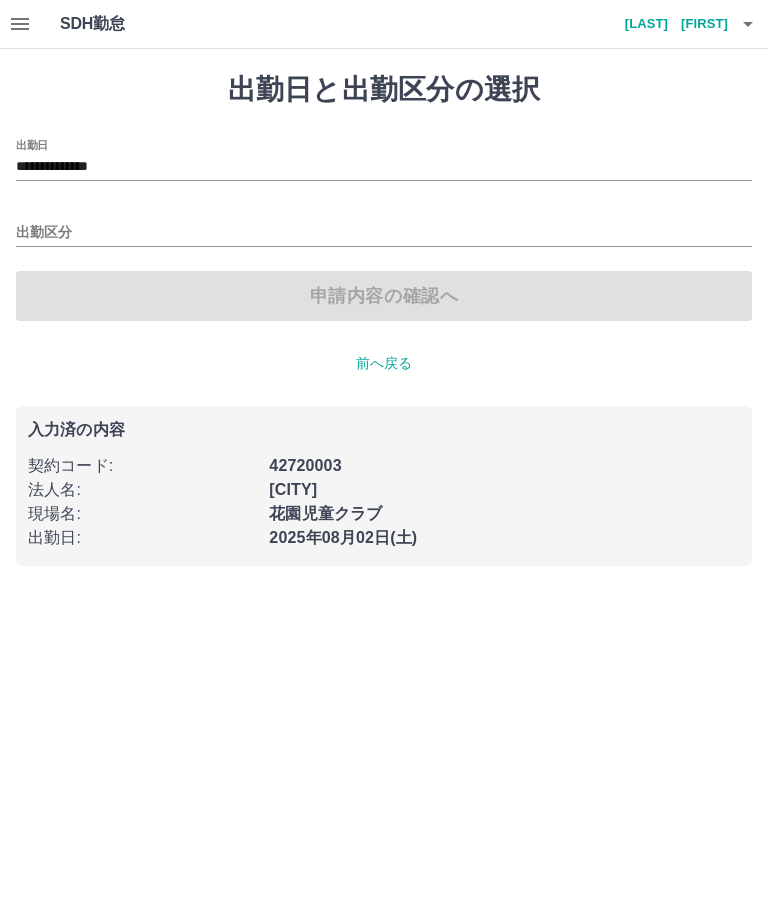 click on "出勤区分" at bounding box center [384, 226] 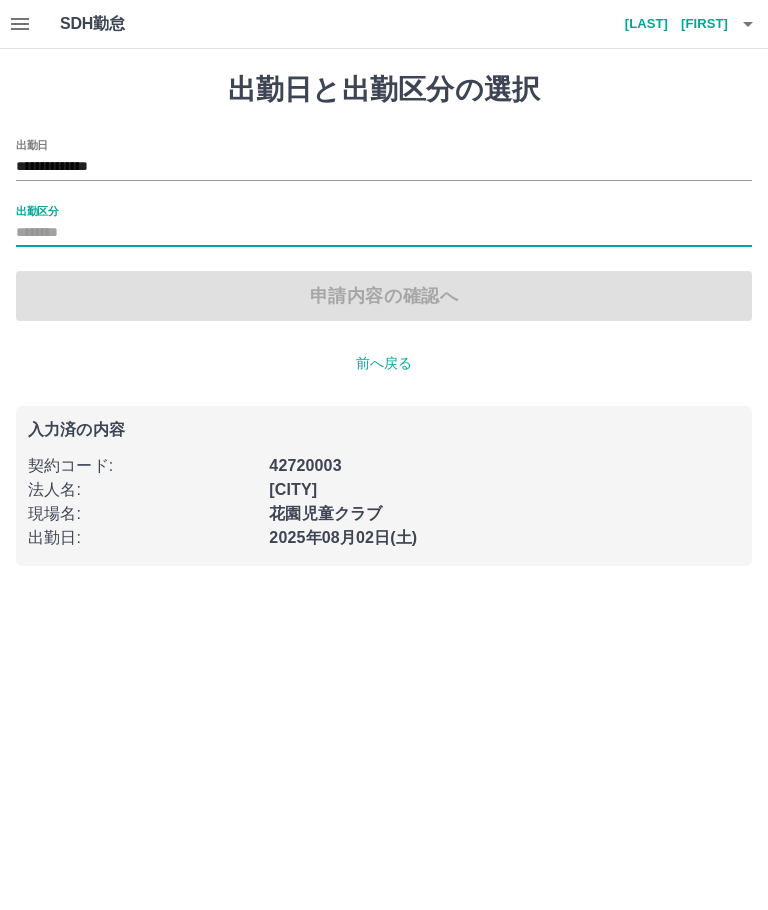 click on "出勤区分" at bounding box center [384, 233] 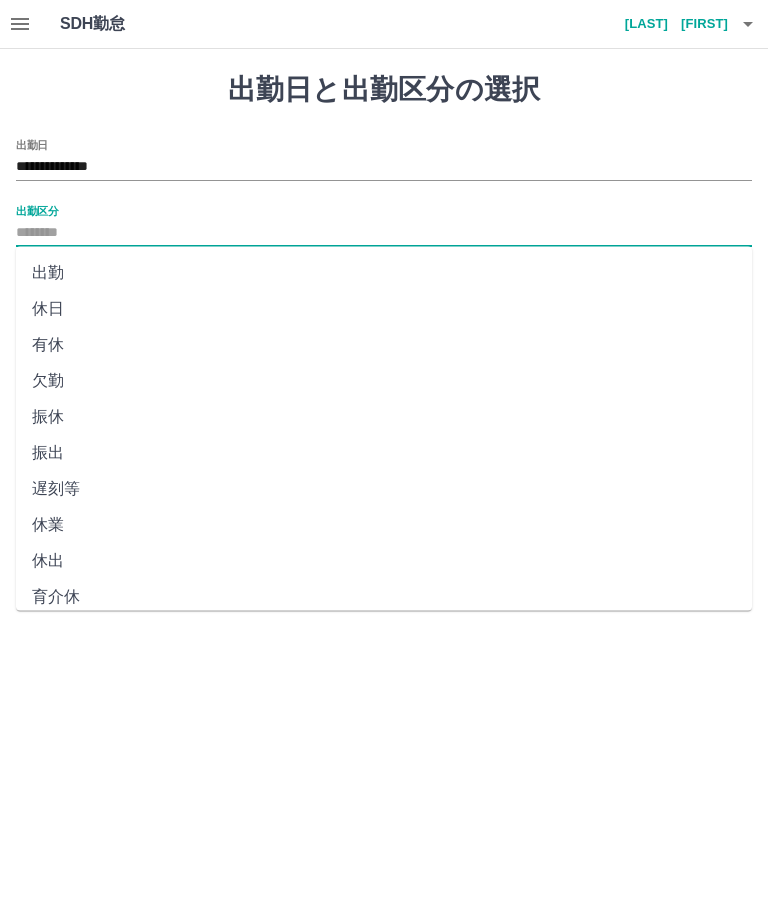 click on "出勤" at bounding box center [384, 273] 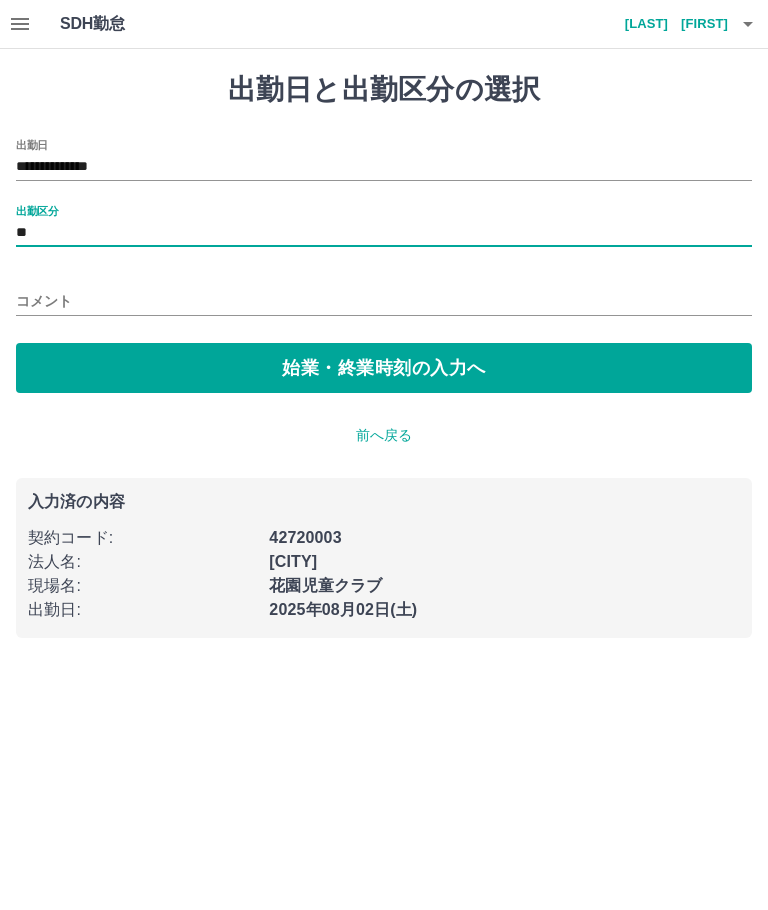 click on "始業・終業時刻の入力へ" at bounding box center [384, 368] 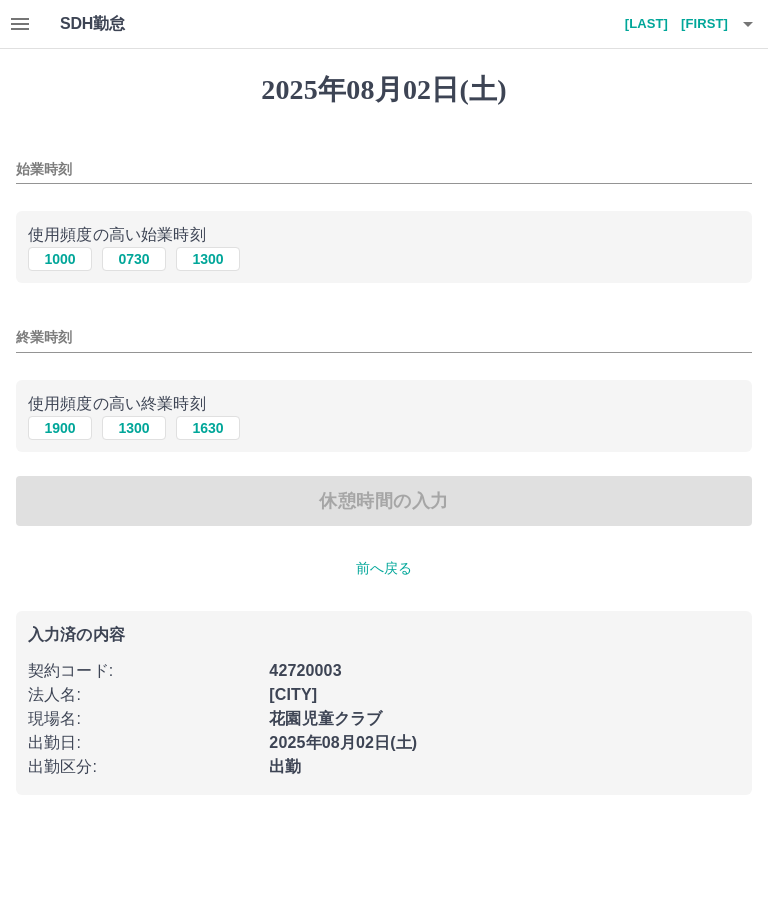 click on "1300" at bounding box center [208, 259] 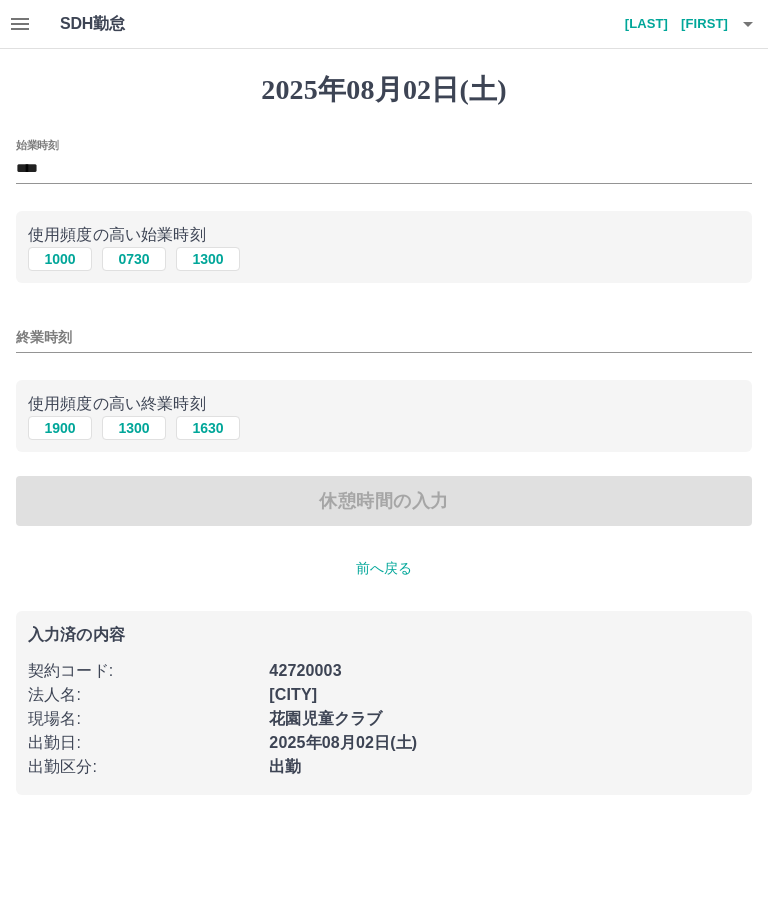 click on "終業時刻" at bounding box center (384, 337) 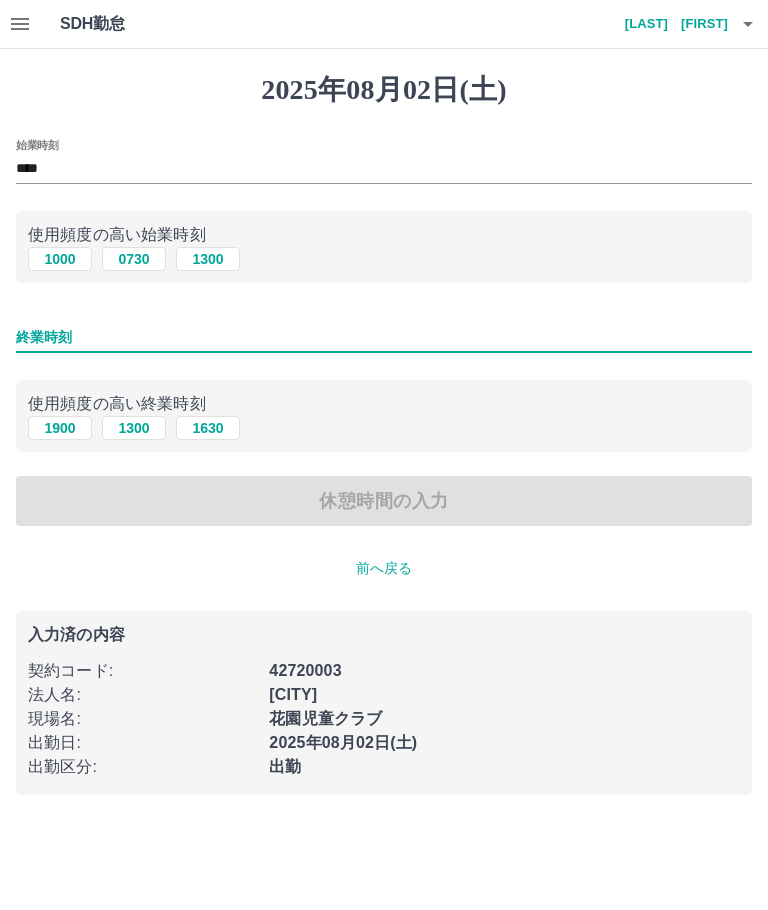 click on "1900" at bounding box center [60, 428] 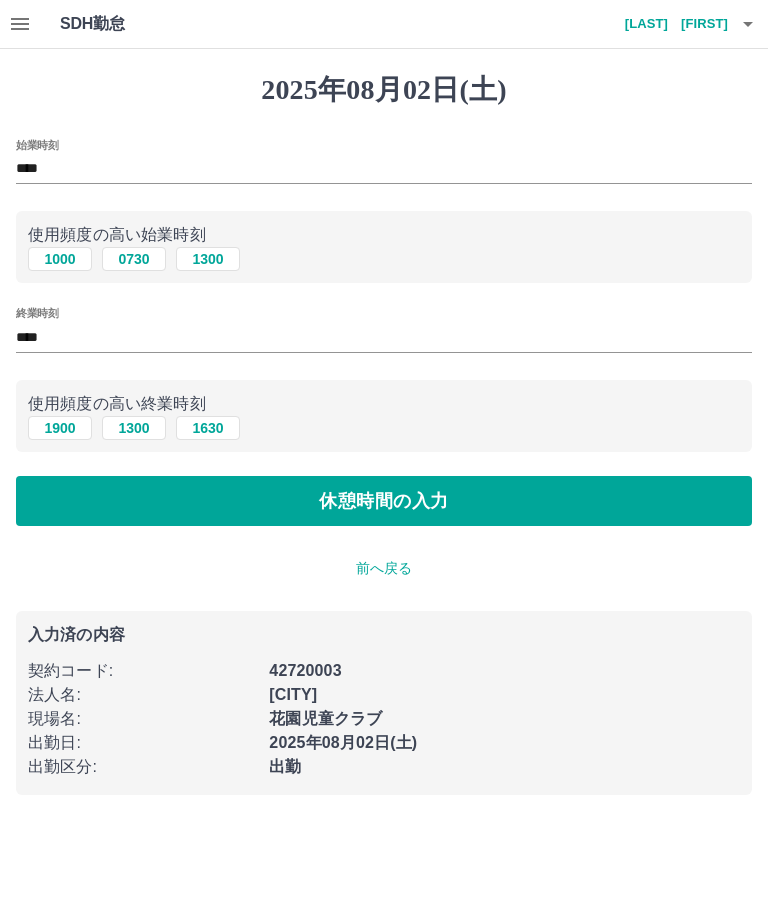 click on "休憩時間の入力" at bounding box center (384, 501) 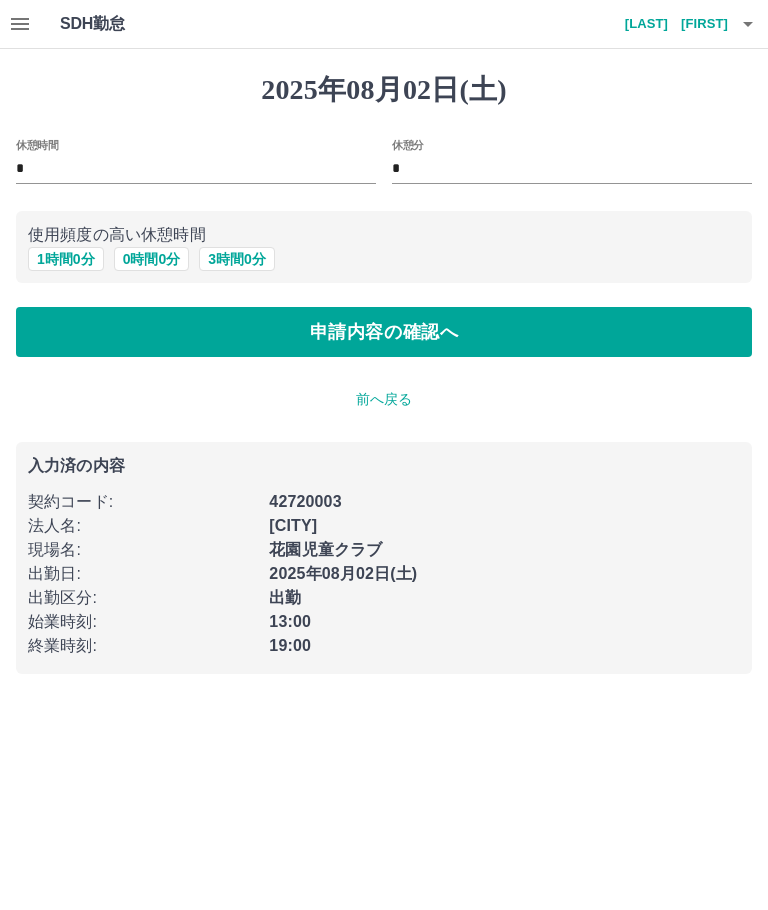 click on "0 時間 0 分" at bounding box center [152, 259] 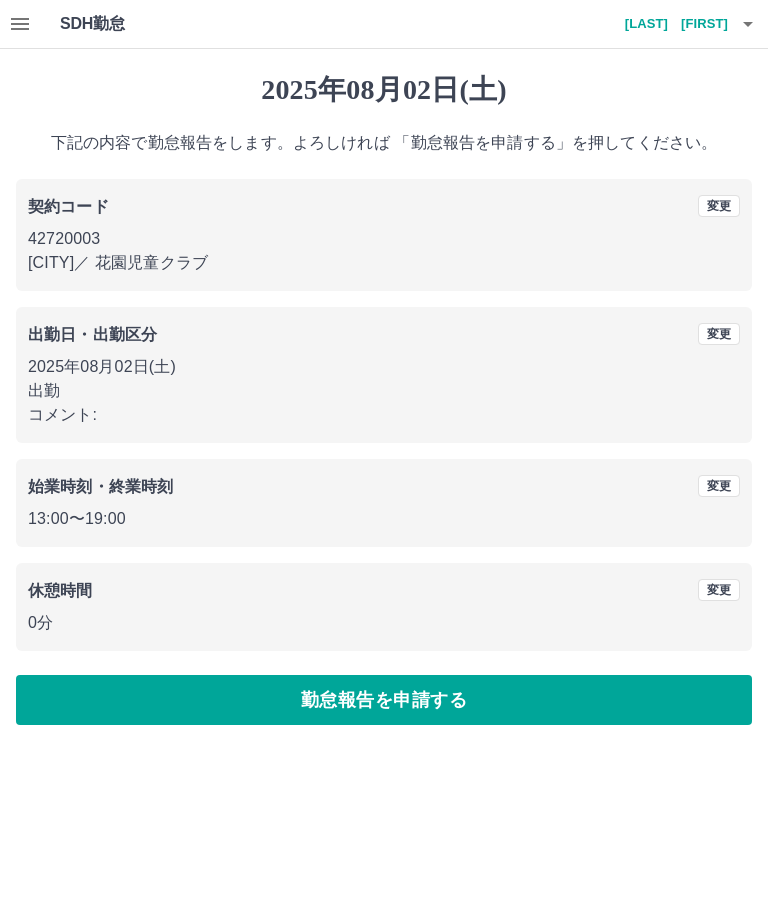 click on "勤怠報告を申請する" at bounding box center (384, 700) 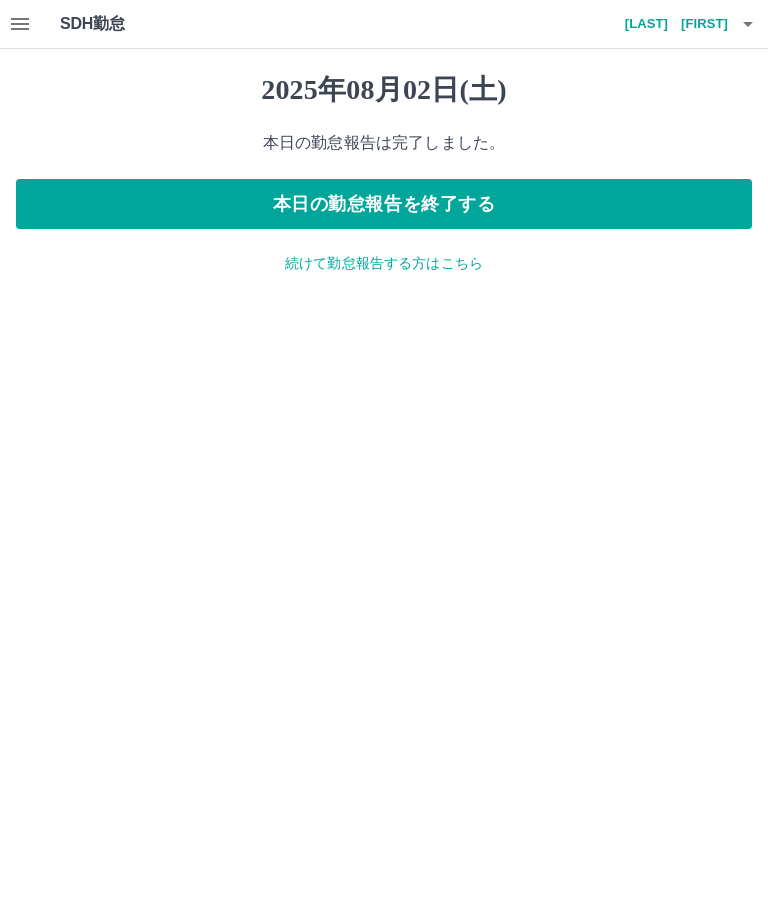 click on "続けて勤怠報告する方はこちら" at bounding box center (384, 263) 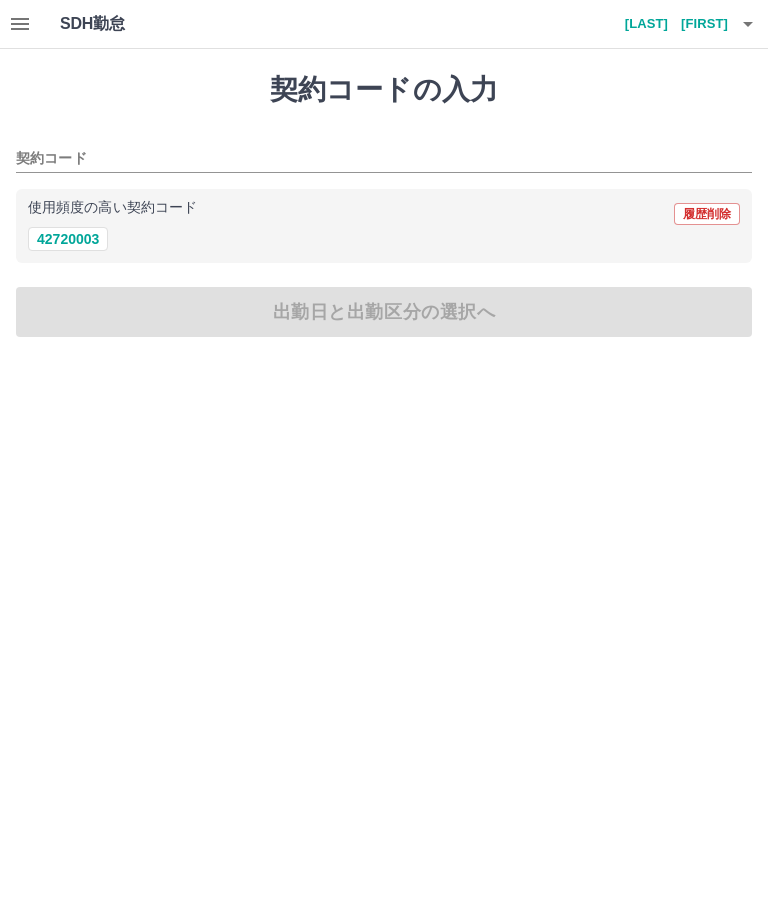 click on "使用頻度の高い契約コード 履歴削除" at bounding box center (384, 214) 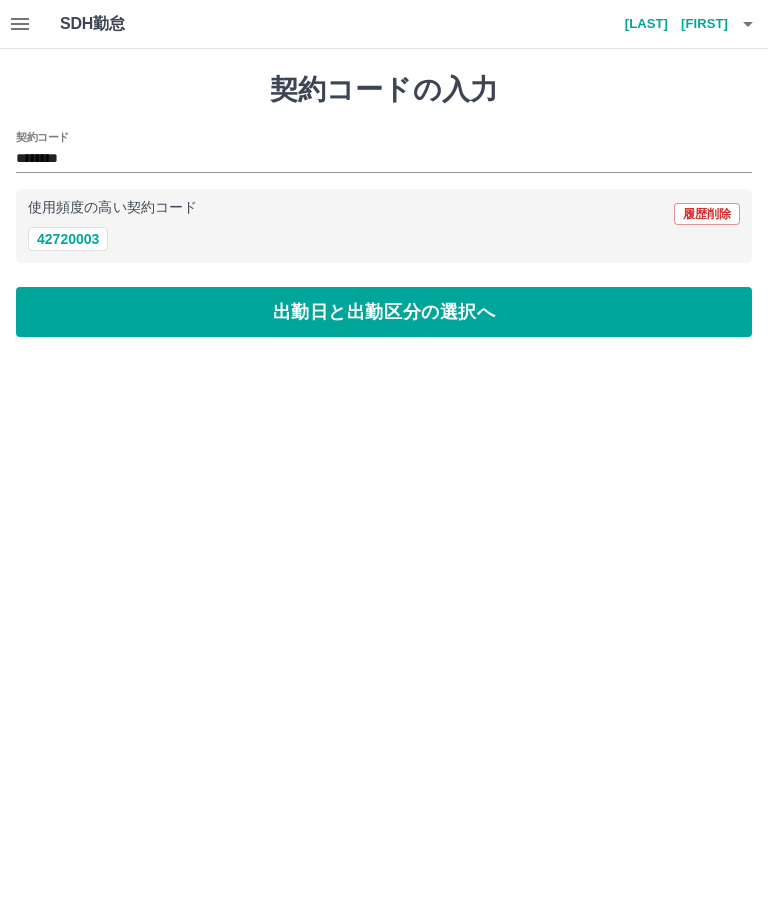 click on "出勤日と出勤区分の選択へ" at bounding box center (384, 312) 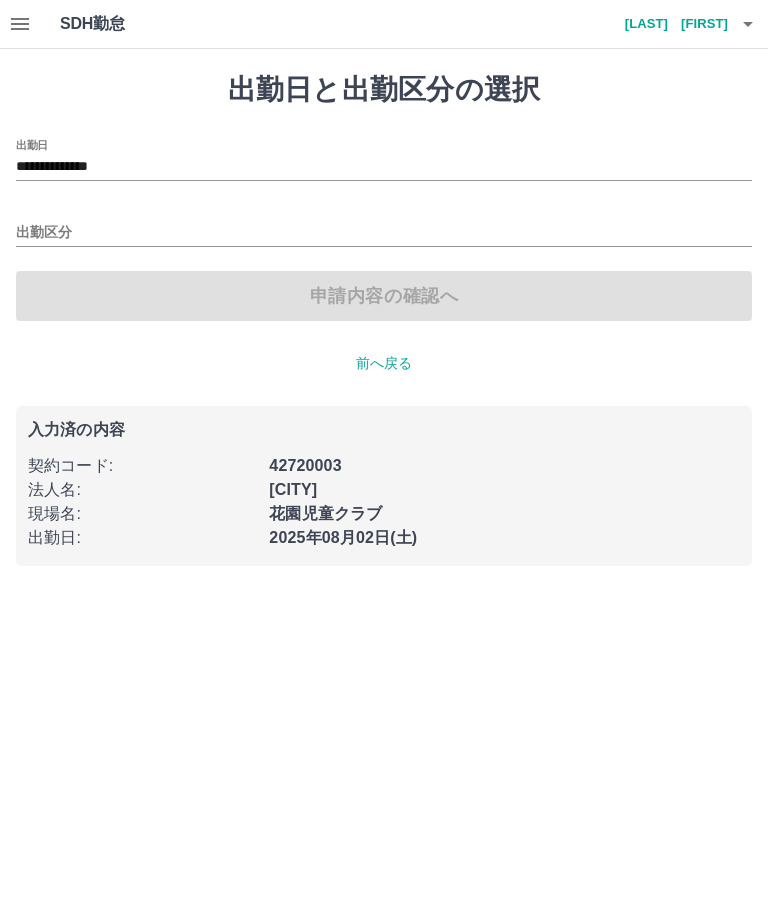 click on "**********" at bounding box center [384, 167] 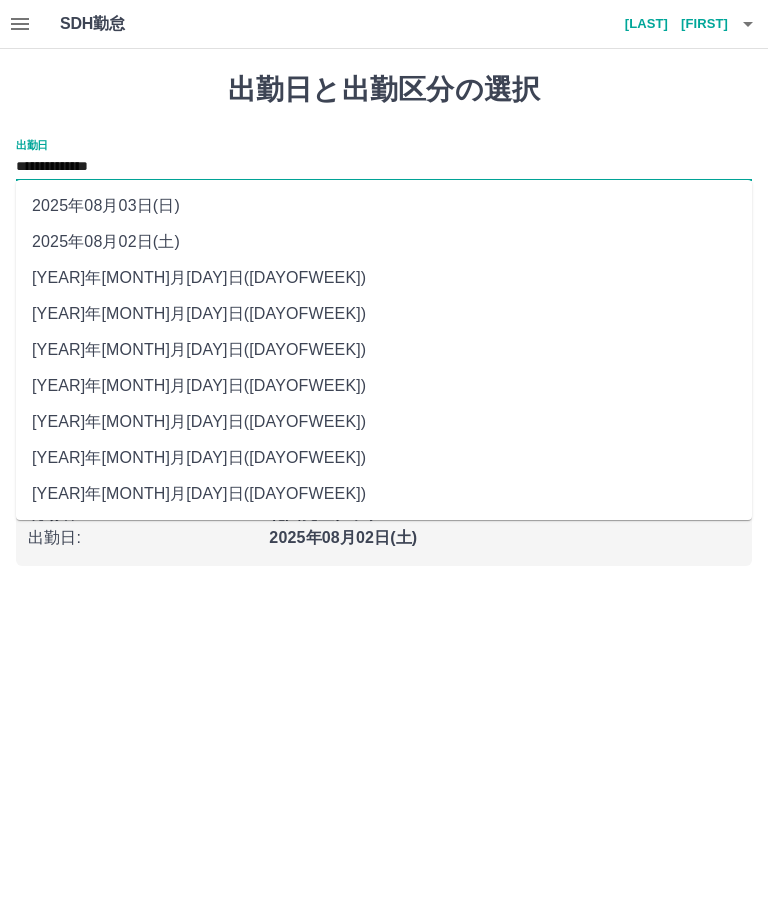 click on "2025年08月03日(日)" at bounding box center [384, 206] 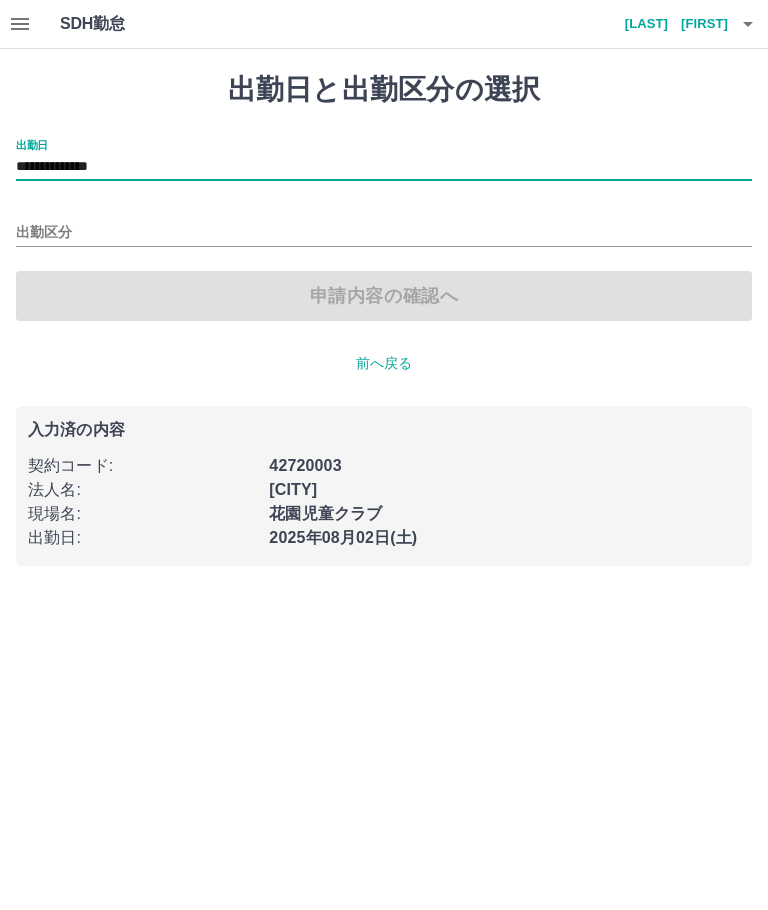 click on "出勤区分" at bounding box center (384, 233) 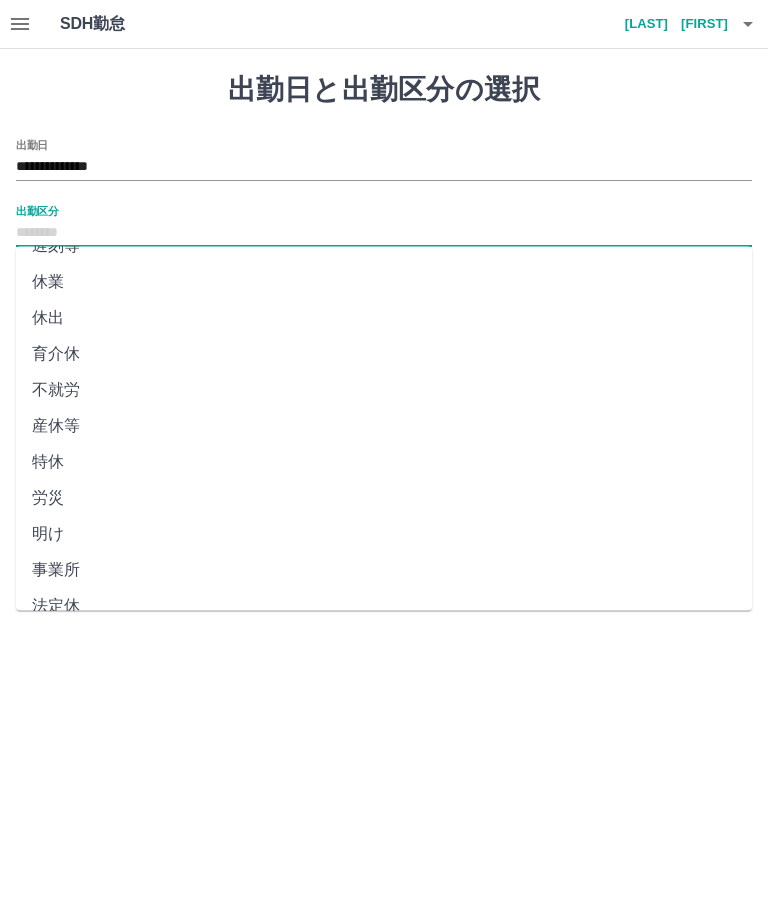 scroll, scrollTop: 236, scrollLeft: 0, axis: vertical 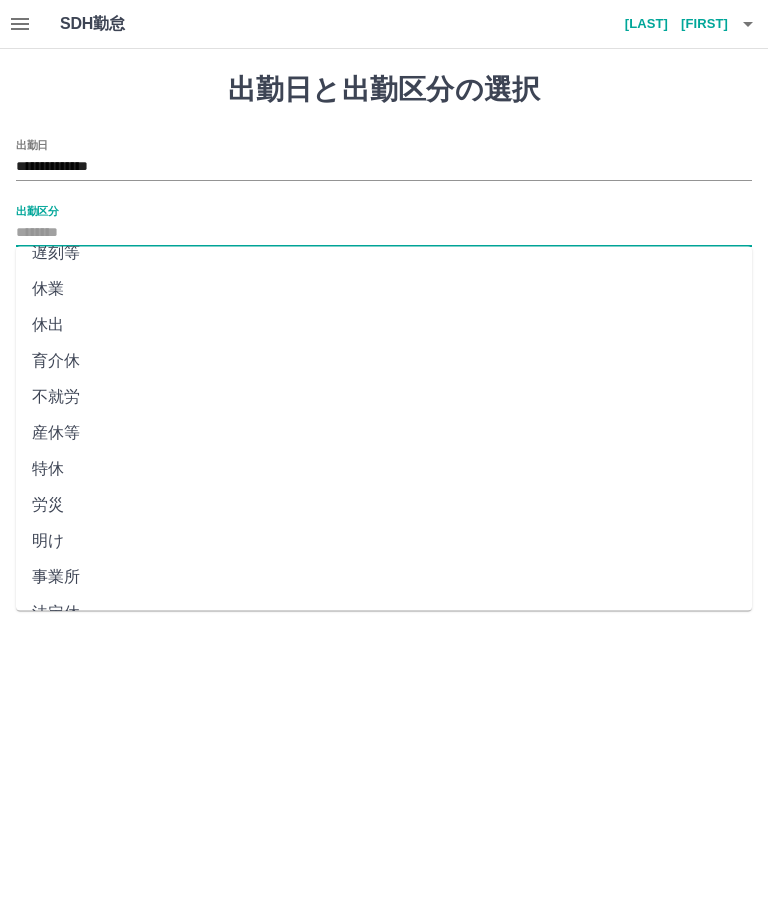 click on "法定休" at bounding box center (384, 613) 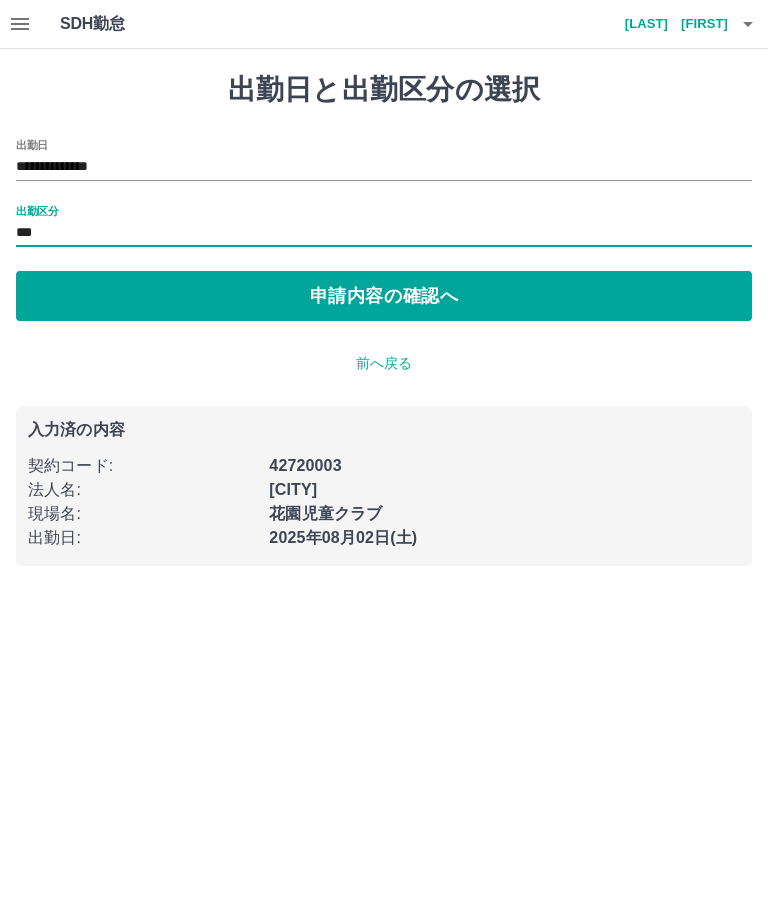 click on "申請内容の確認へ" at bounding box center (384, 296) 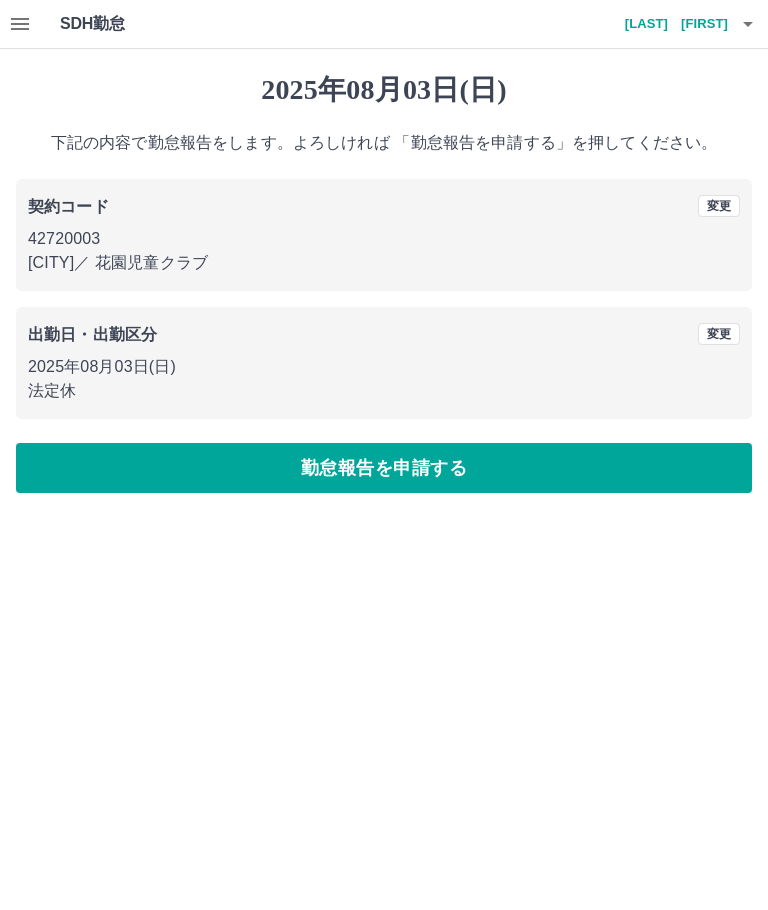 click on "勤怠報告を申請する" at bounding box center (384, 468) 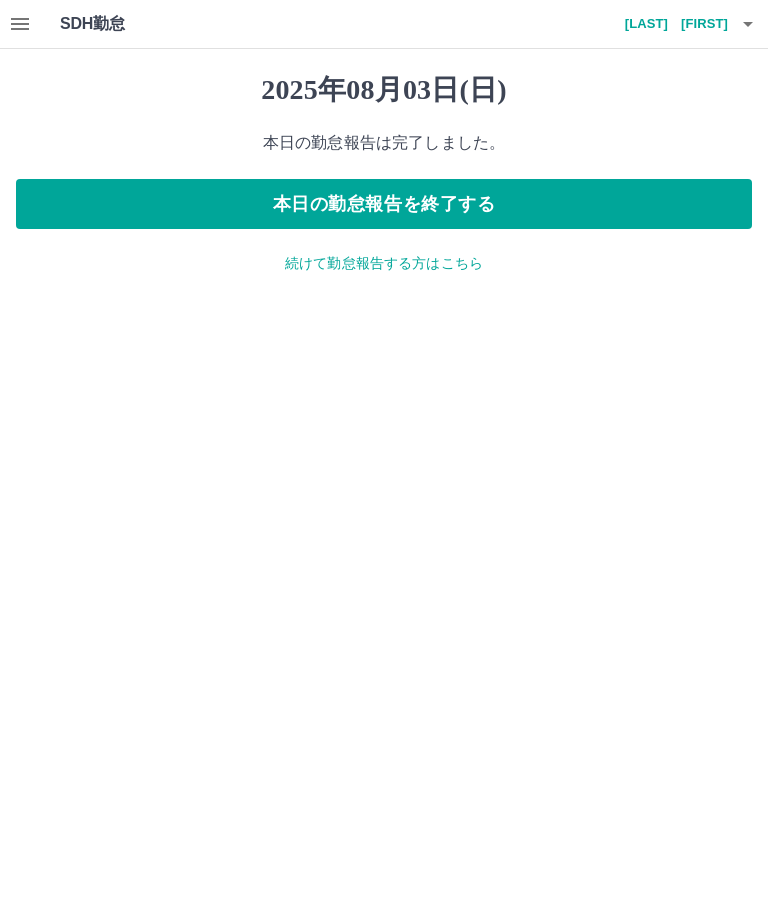 click on "本日の勤怠報告を終了する" at bounding box center (384, 204) 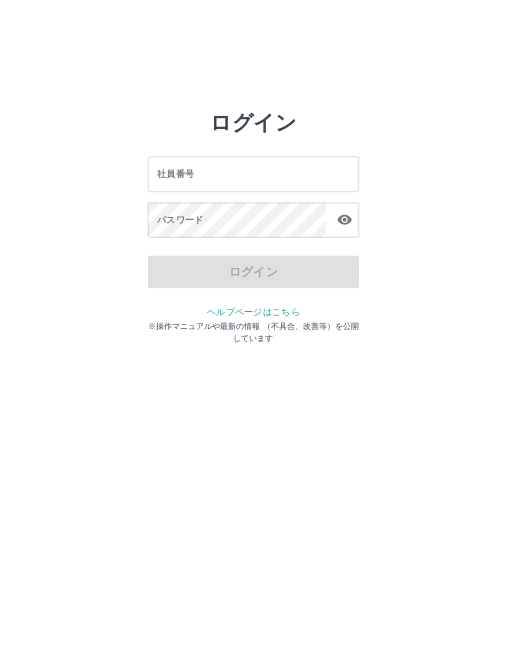 scroll, scrollTop: 0, scrollLeft: 0, axis: both 